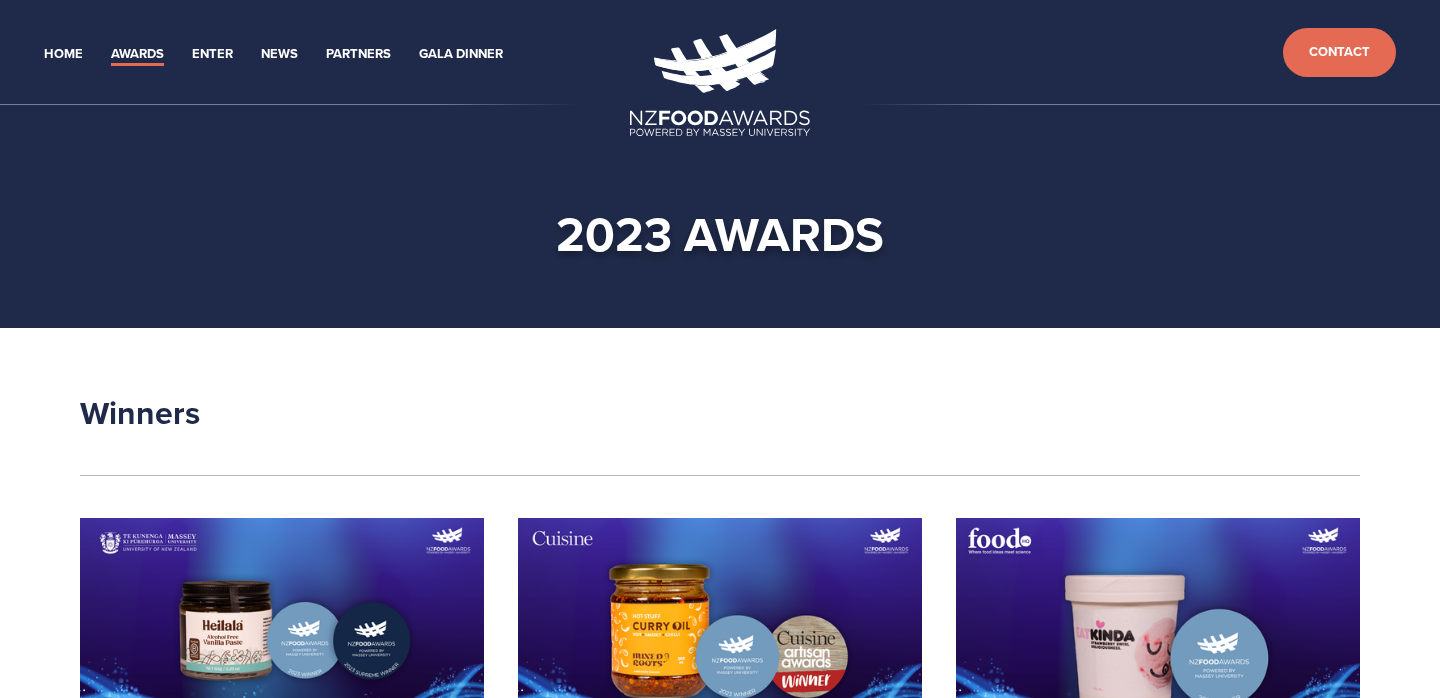 click on "Supreme Winner Award HEILALA VANILLA Alcohol Free Vanilla Paste" at bounding box center (720, 3284) 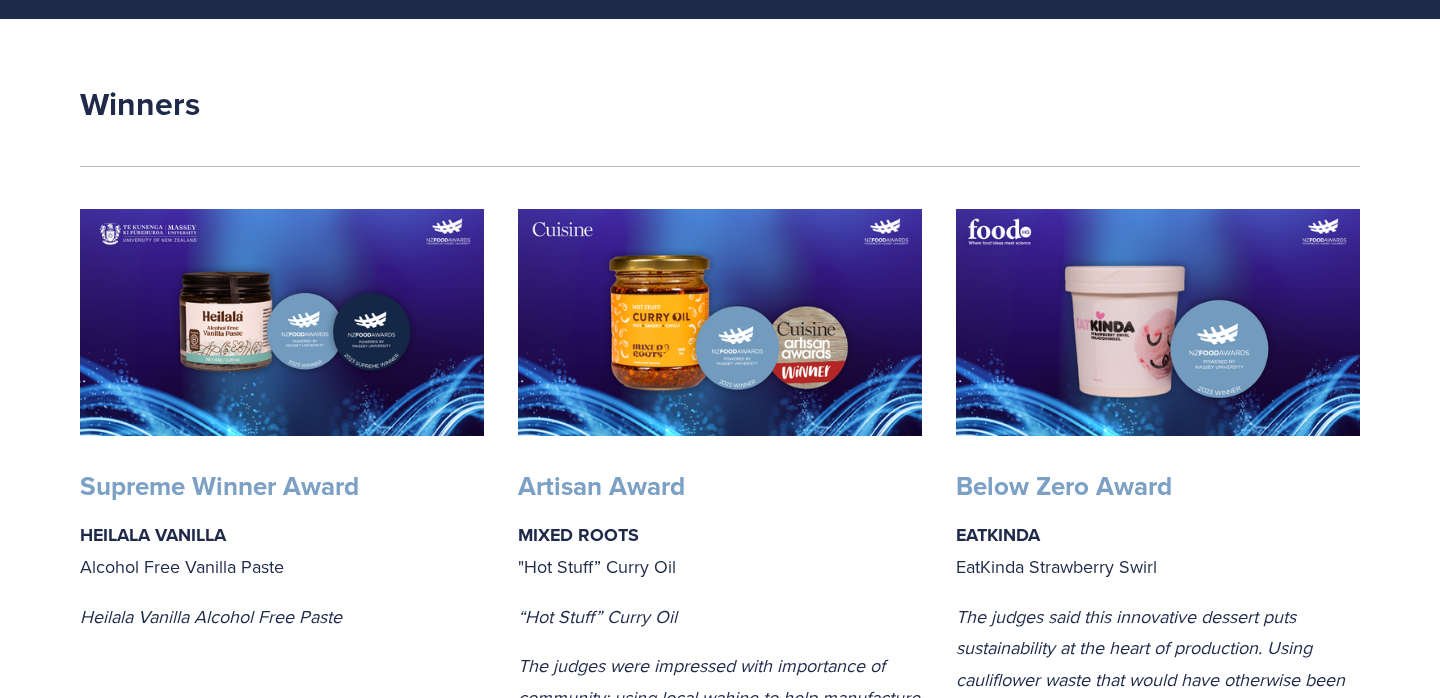 scroll, scrollTop: 0, scrollLeft: 0, axis: both 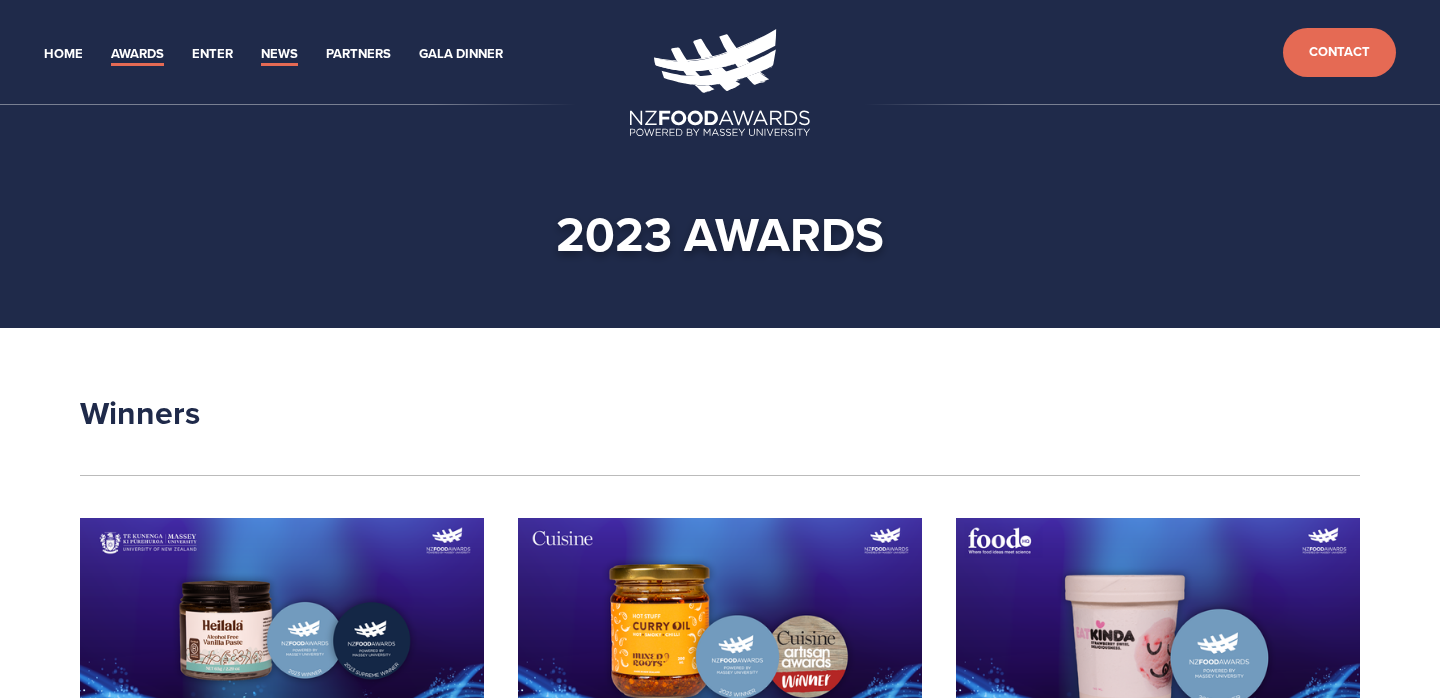 click on "News" at bounding box center [279, 54] 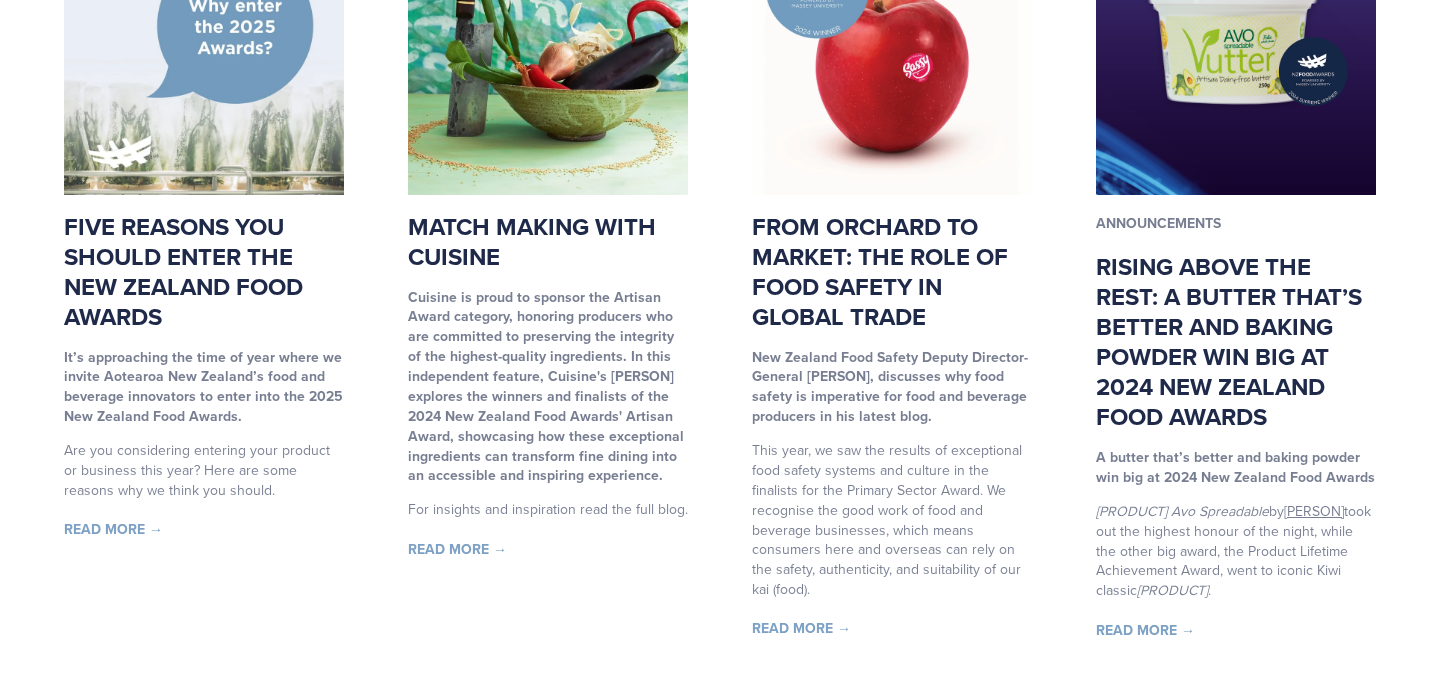 scroll, scrollTop: 1222, scrollLeft: 0, axis: vertical 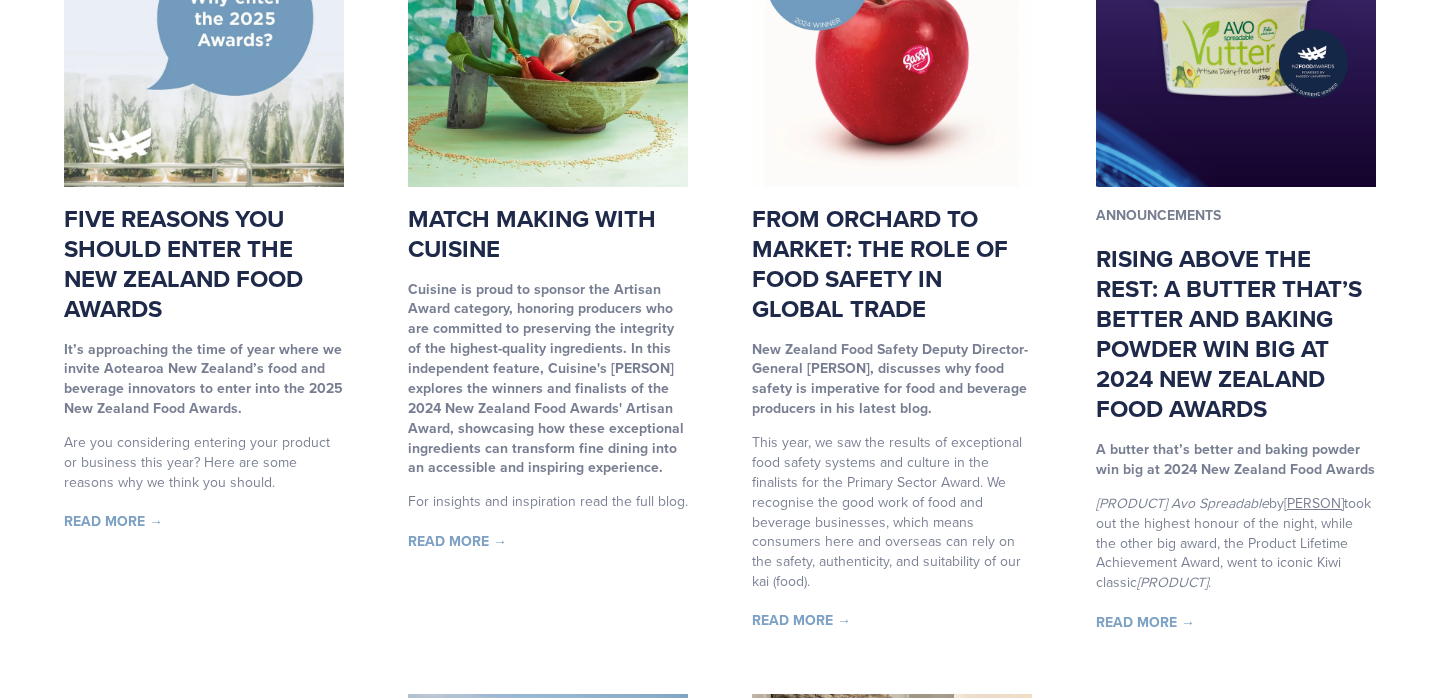 click on "Read More →" at bounding box center [801, 620] 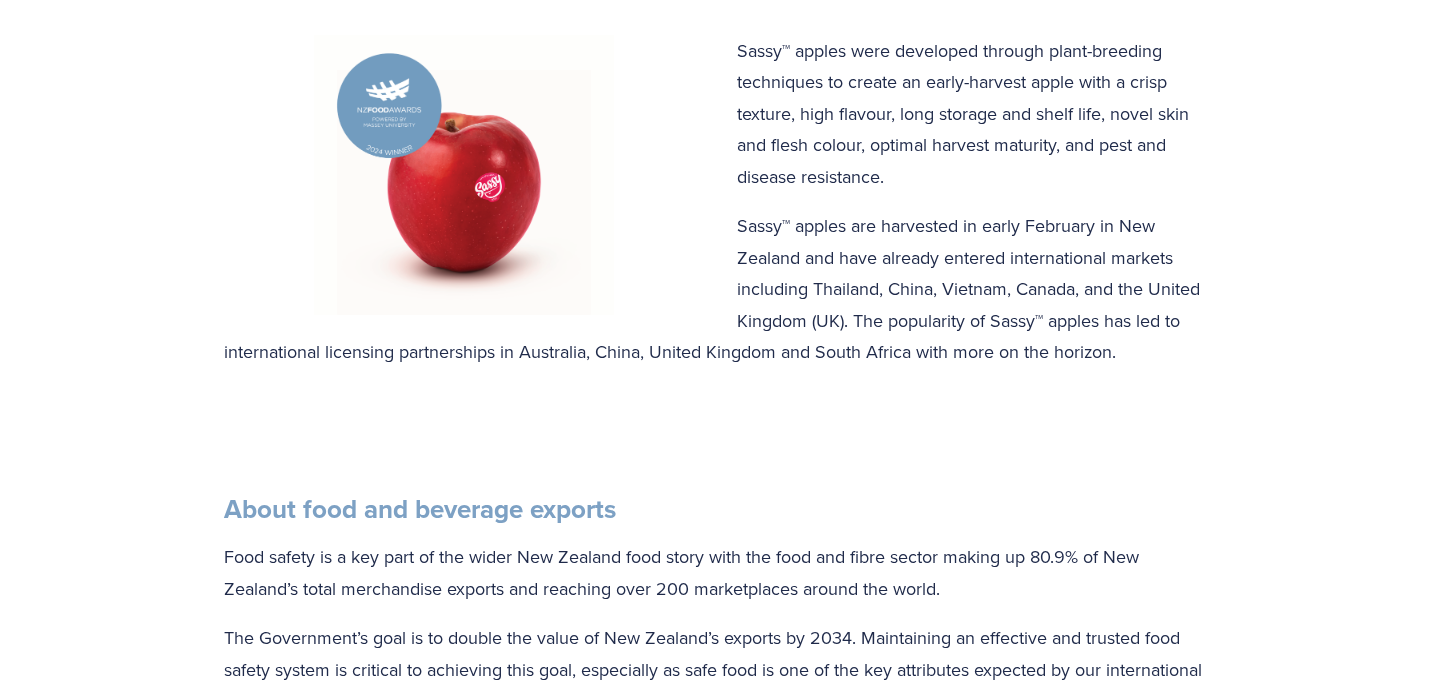 scroll, scrollTop: 0, scrollLeft: 0, axis: both 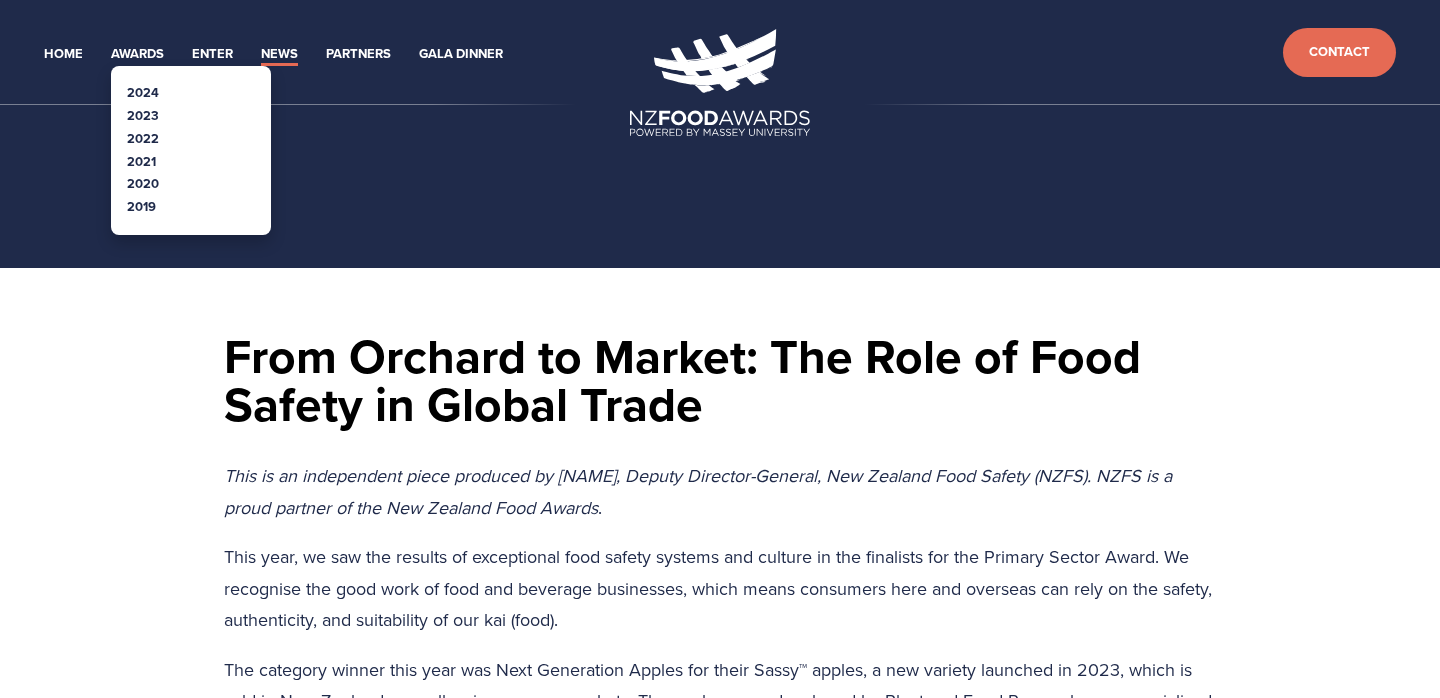 click on "2023" at bounding box center (191, 116) 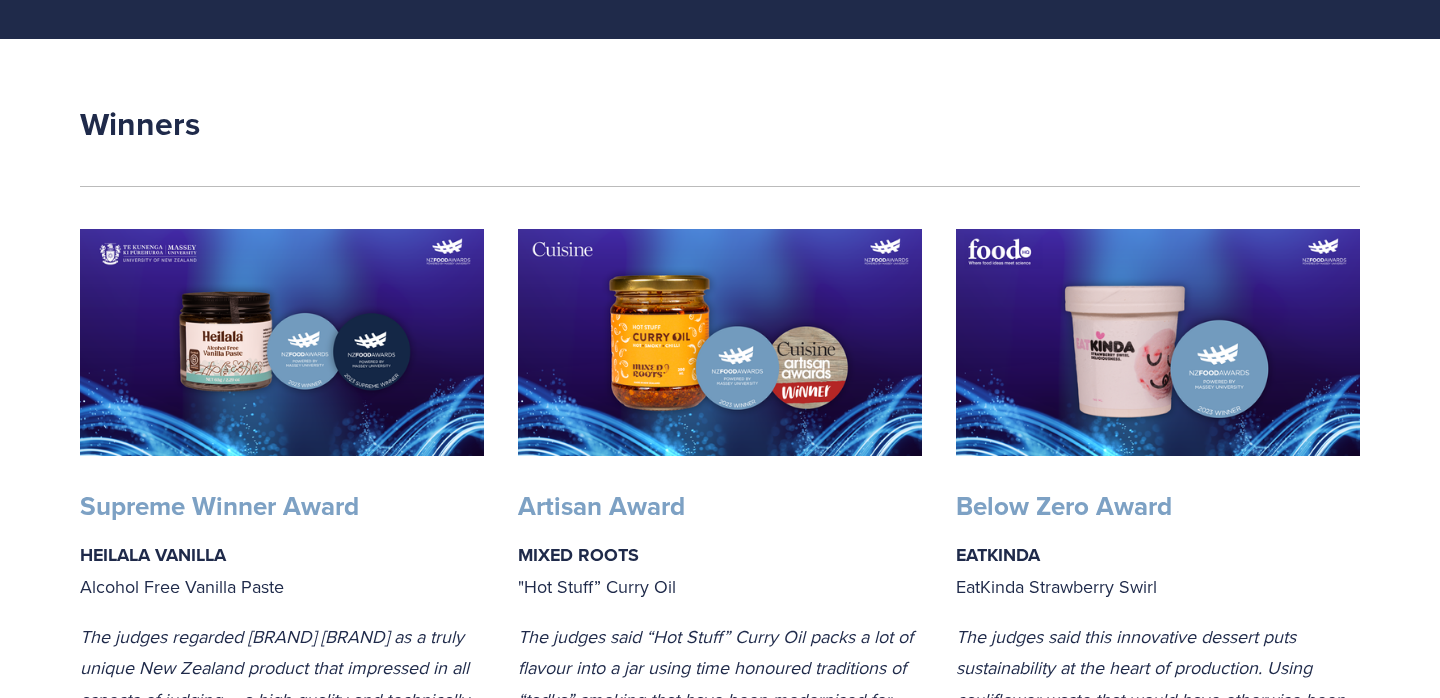 scroll, scrollTop: 0, scrollLeft: 0, axis: both 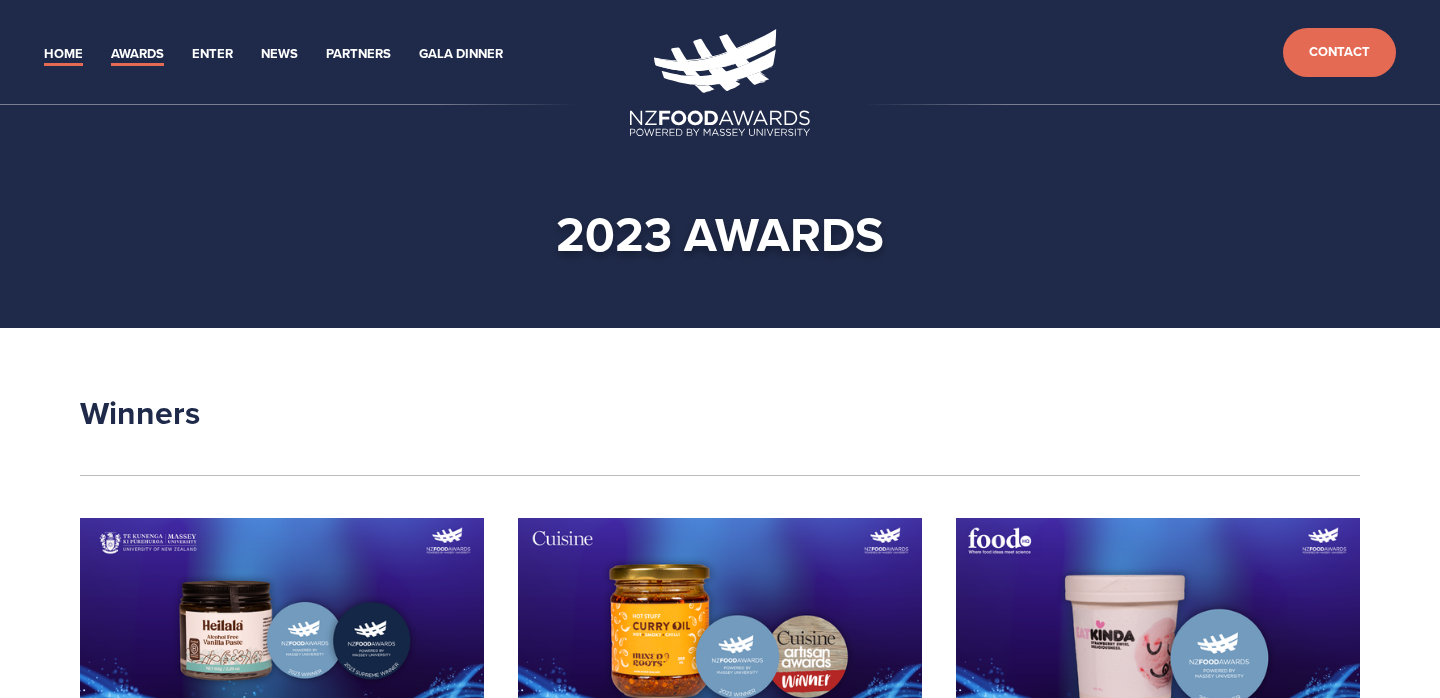 click on "Home" at bounding box center (63, 54) 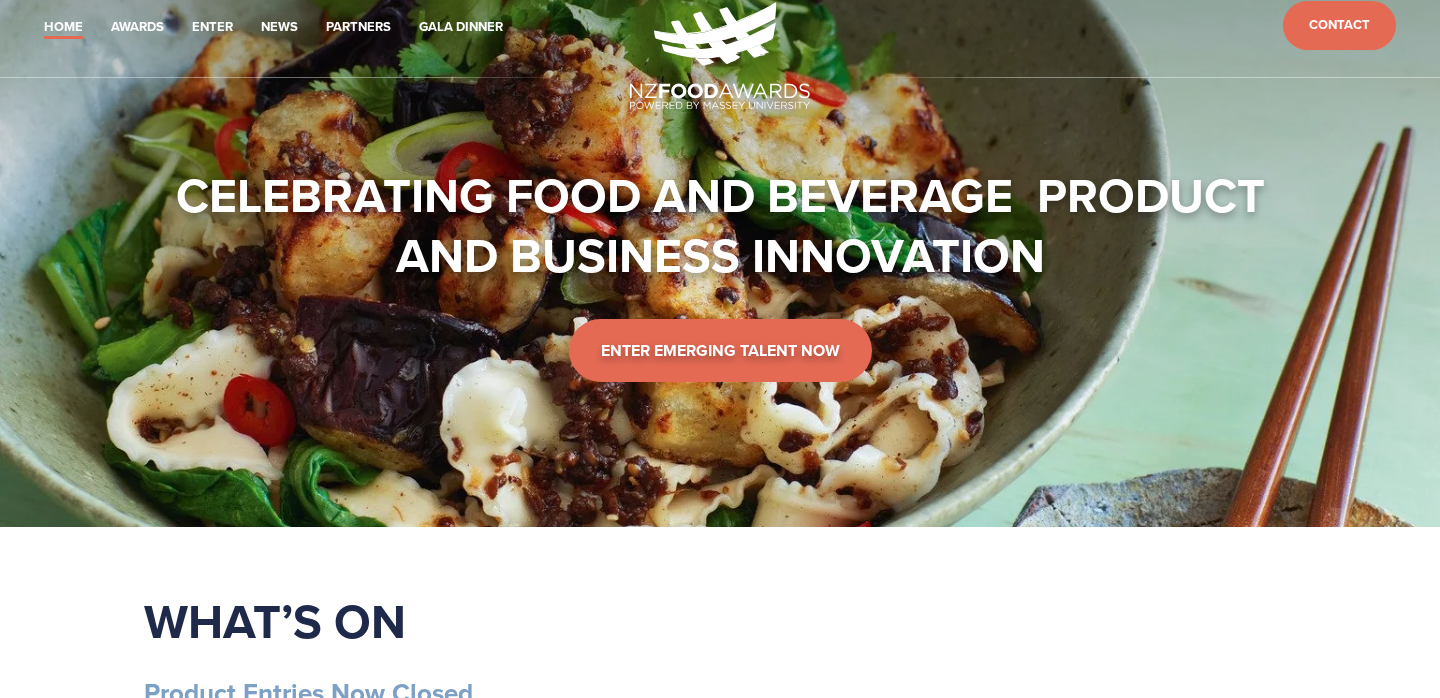 scroll, scrollTop: 0, scrollLeft: 0, axis: both 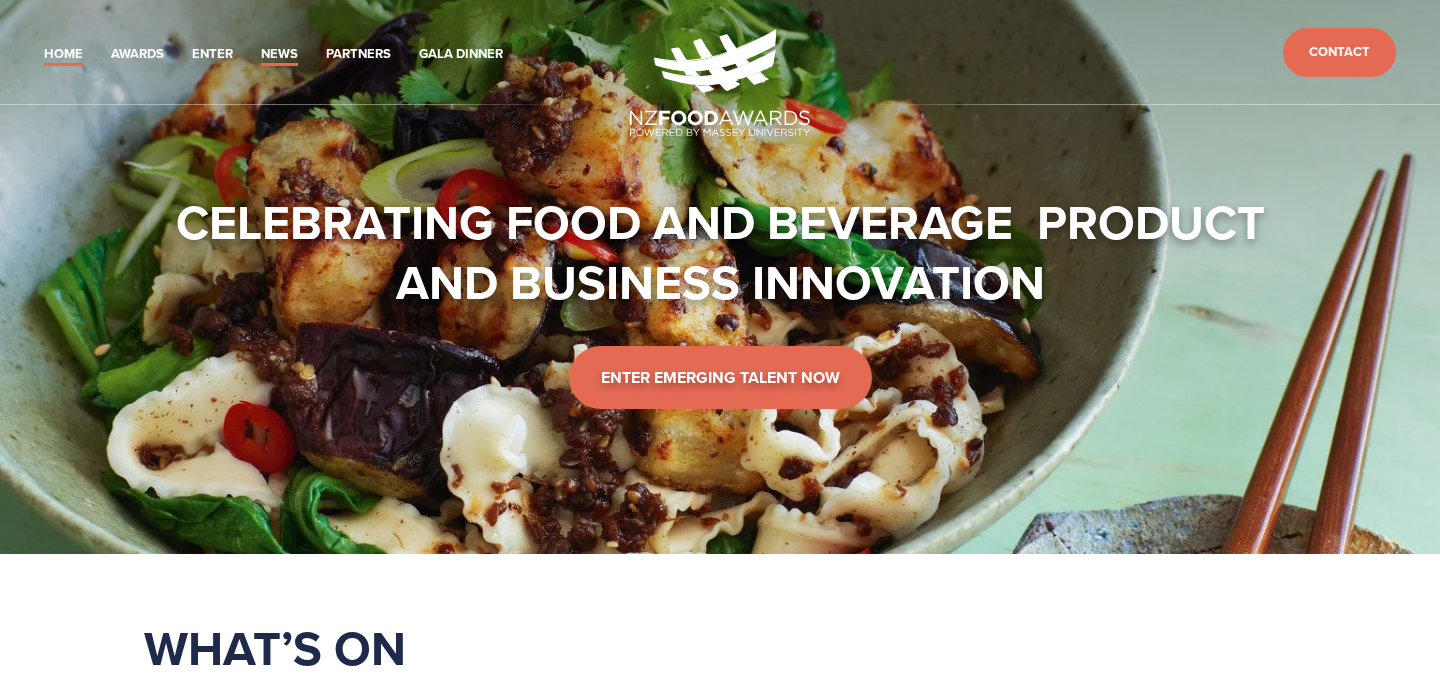click on "News" at bounding box center (279, 54) 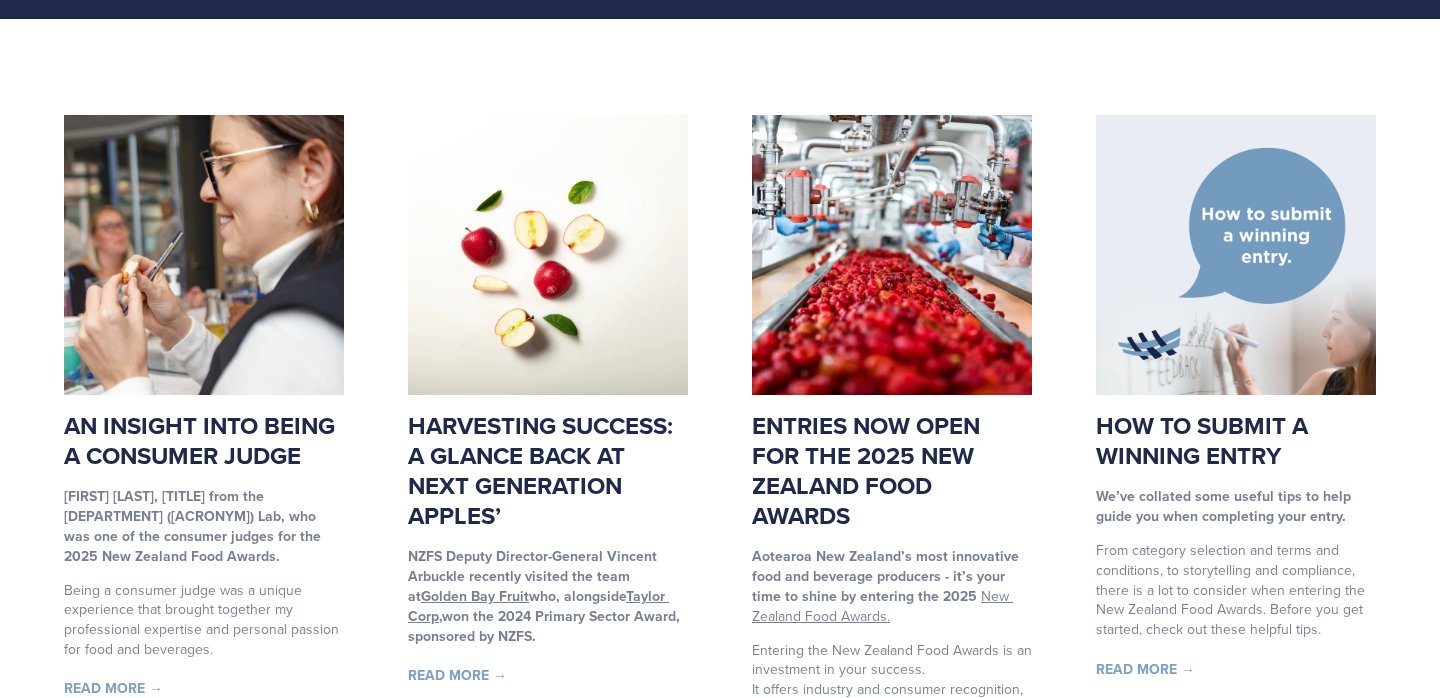 scroll, scrollTop: 251, scrollLeft: 0, axis: vertical 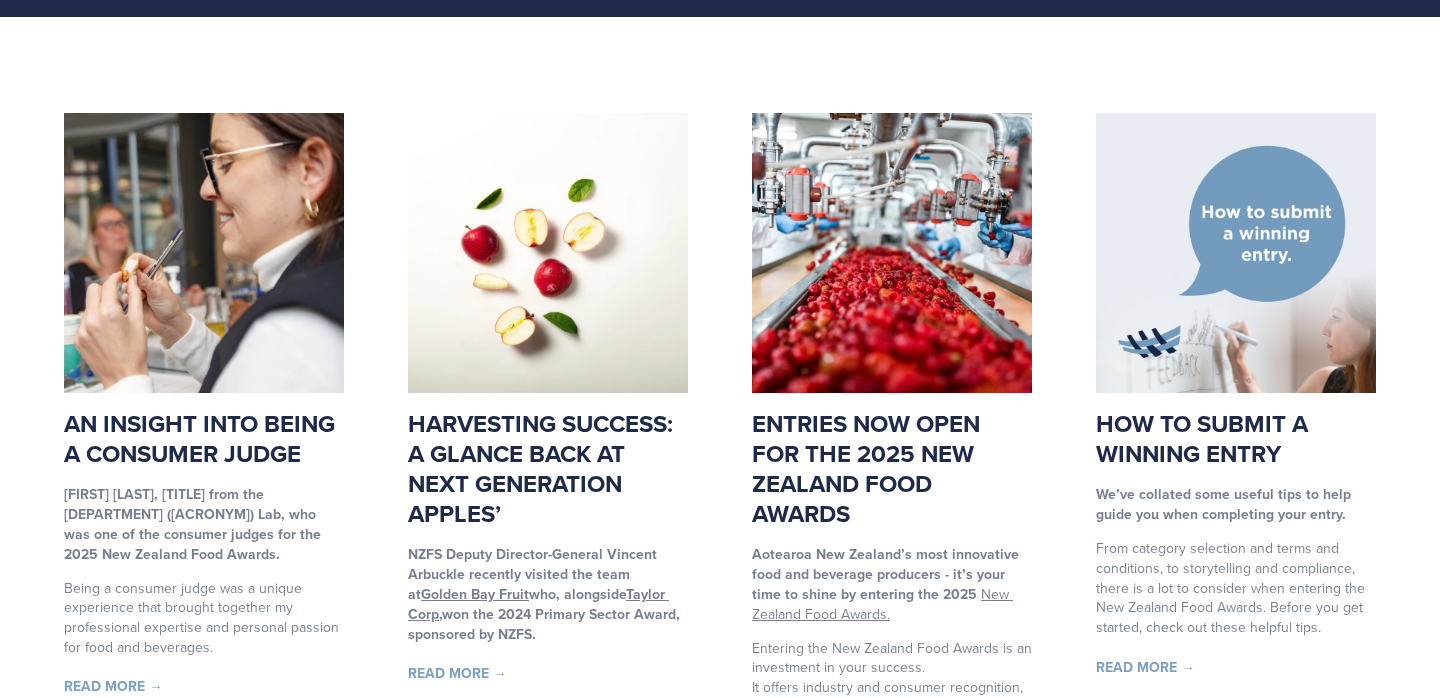 click on "An insight into being a consumer judge" at bounding box center [199, 438] 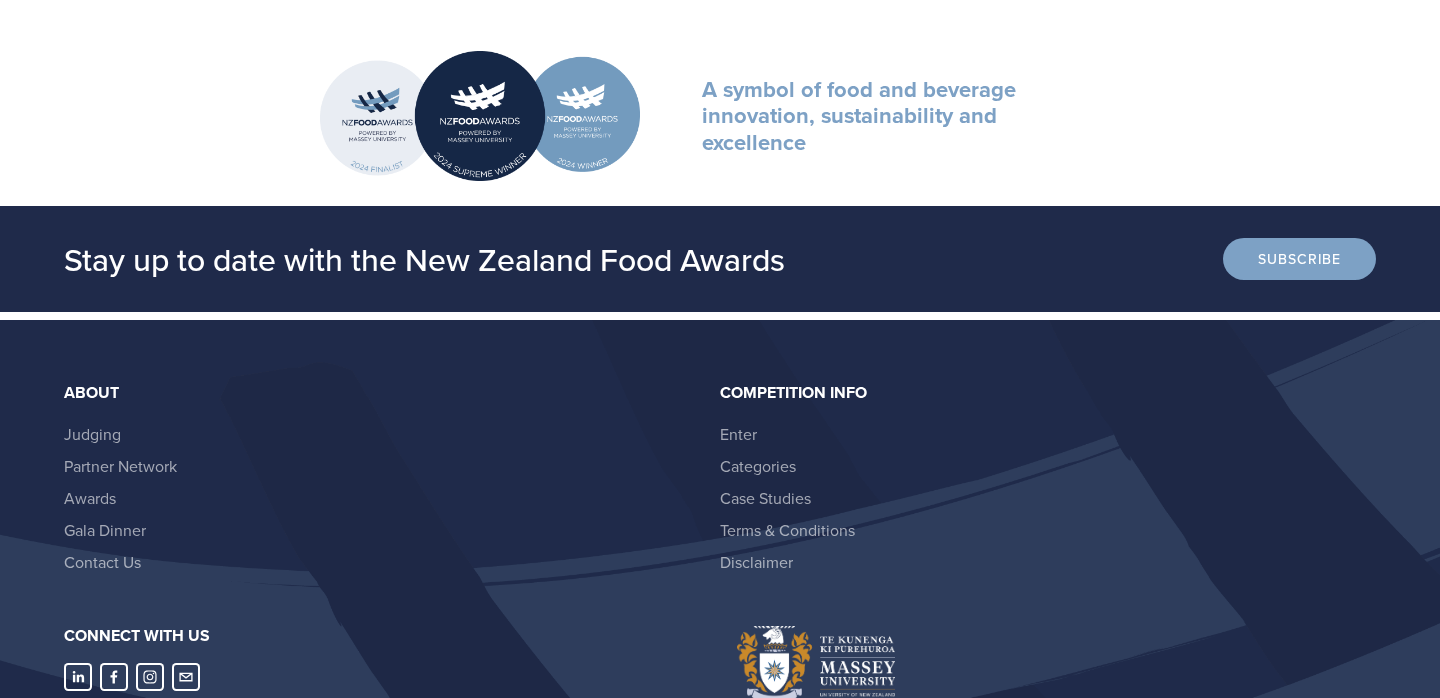 scroll, scrollTop: 1751, scrollLeft: 0, axis: vertical 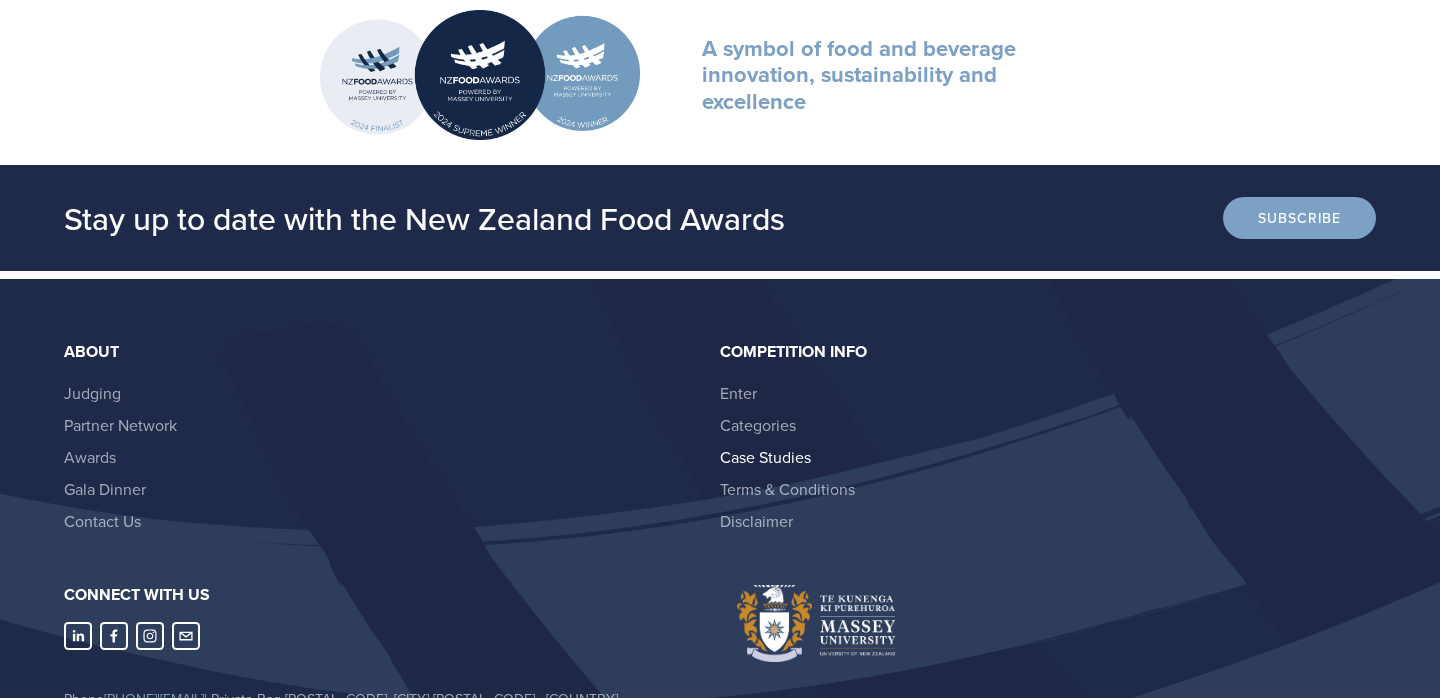 click on "Case Studies" at bounding box center [765, 457] 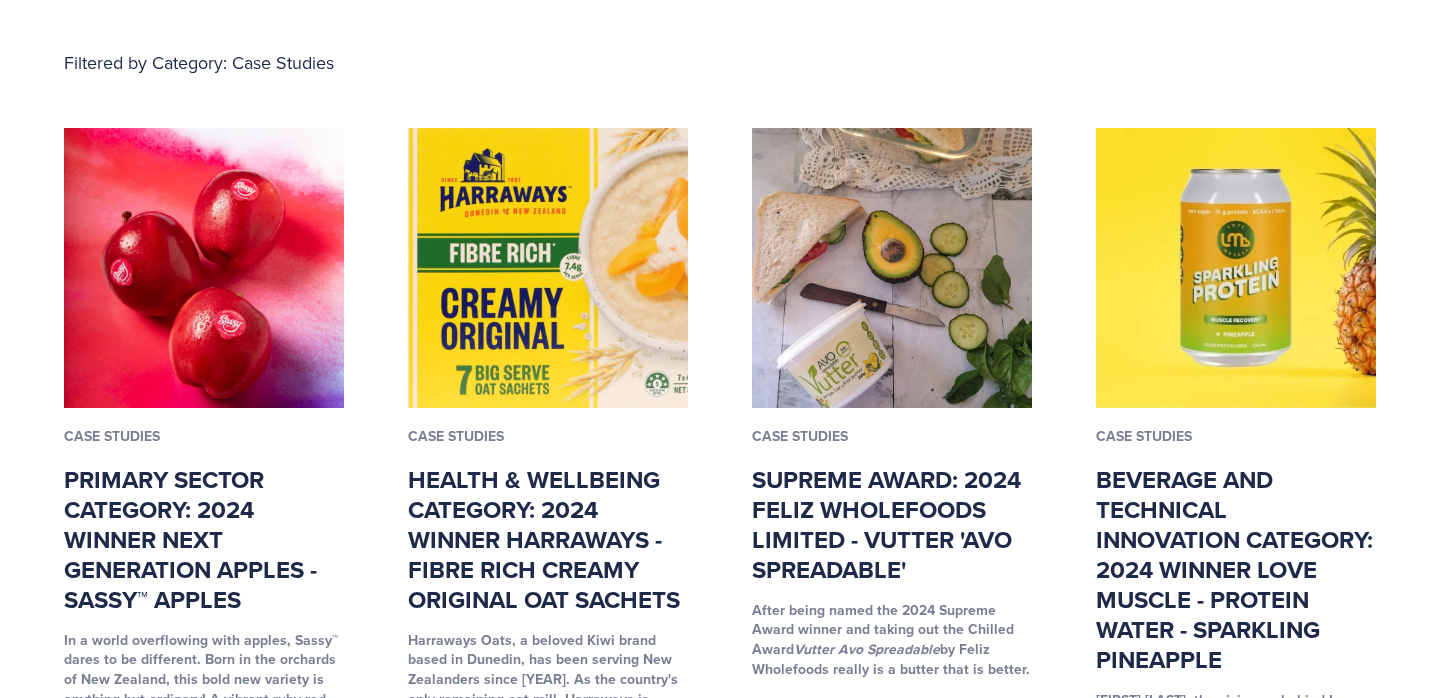 scroll, scrollTop: 460, scrollLeft: 0, axis: vertical 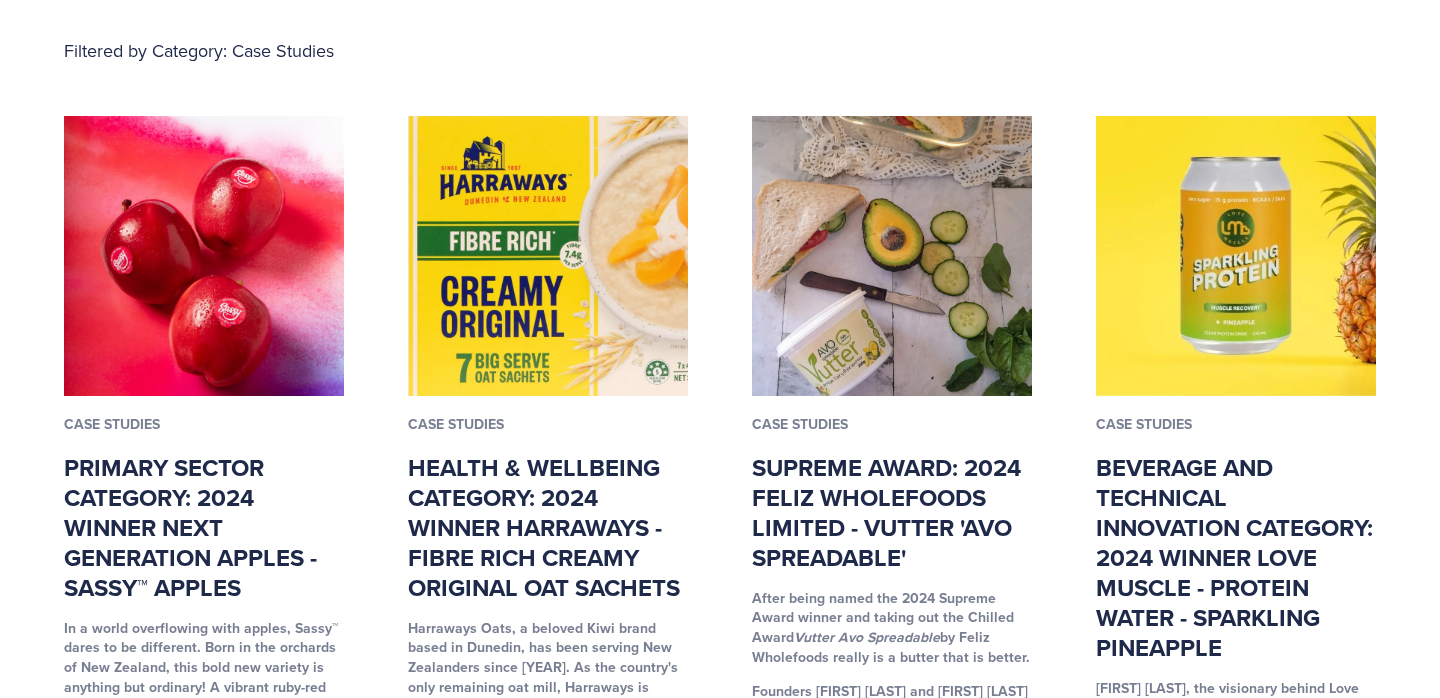click on "Supreme Award: 2024 Feliz Wholefoods Limited - Vutter 'Avo Spreadable'" at bounding box center (886, 512) 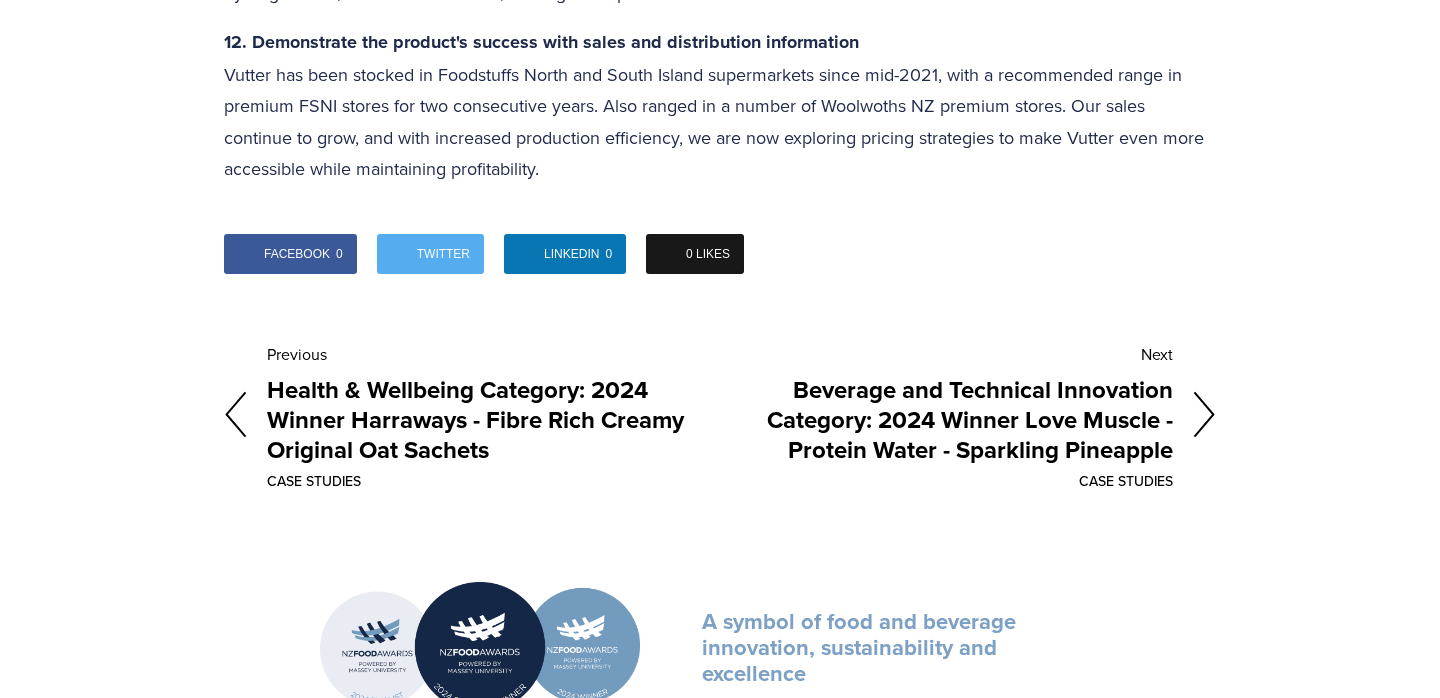 scroll, scrollTop: 4543, scrollLeft: 0, axis: vertical 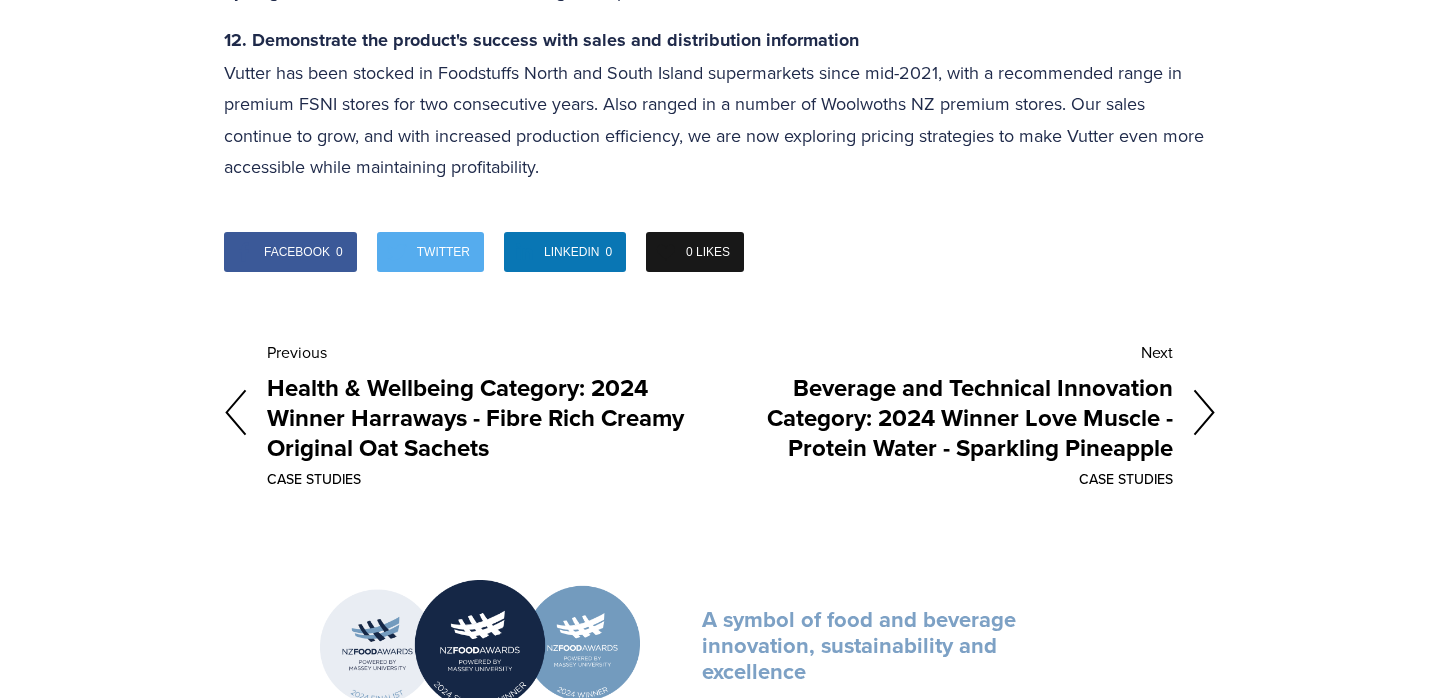 click on "Health & Wellbeing Category: 2024 Winner Harraways - Fibre Rich Creamy Original Oat Sachets" at bounding box center (493, 418) 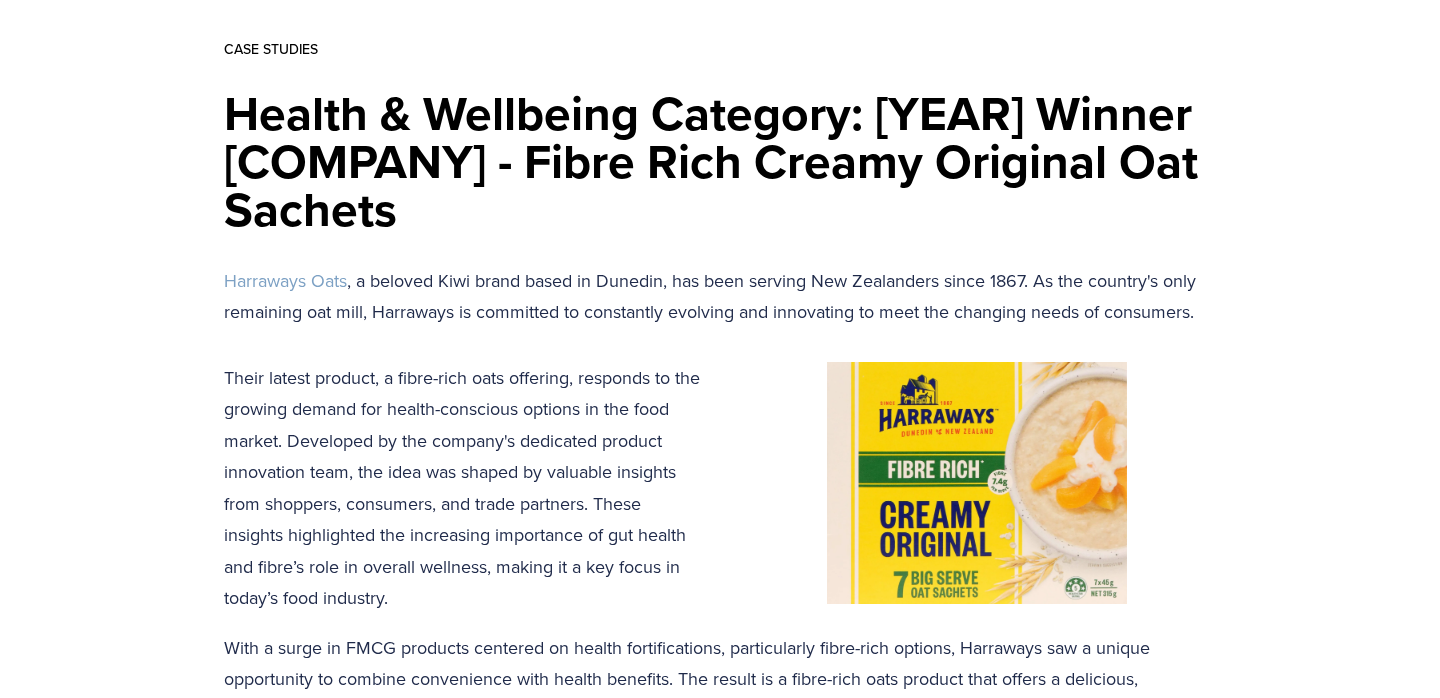 scroll, scrollTop: 0, scrollLeft: 0, axis: both 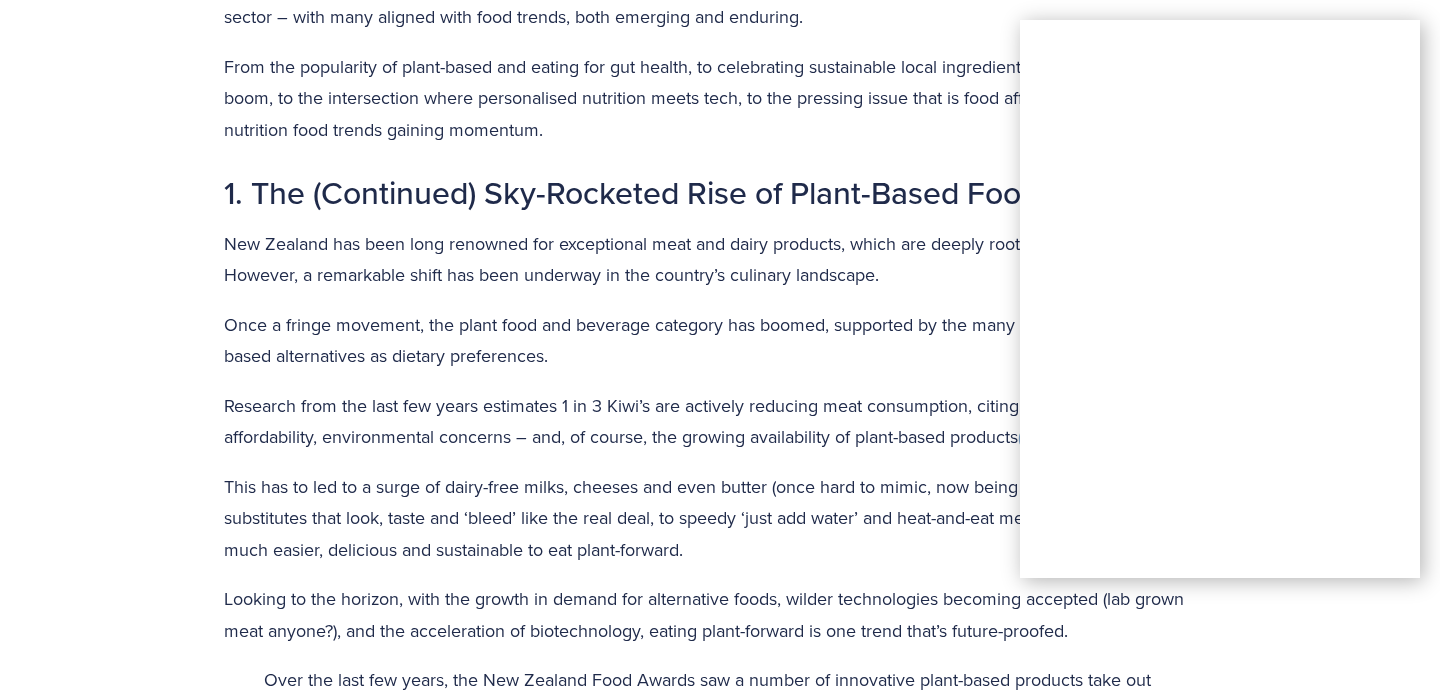 click on "Once a fringe movement, the plant food and beverage category has boomed, supported by the many eaters opting for plant-based alternatives as dietary preferences." at bounding box center (720, 340) 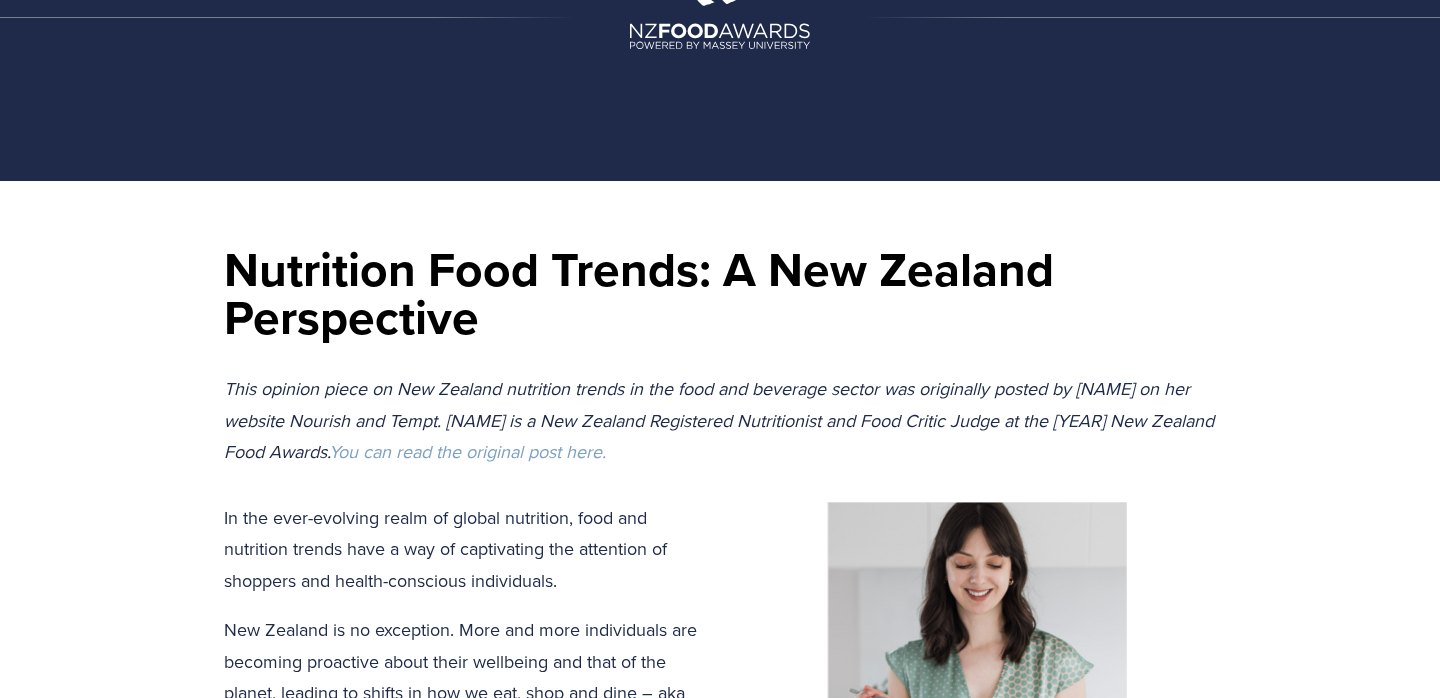 scroll, scrollTop: 0, scrollLeft: 0, axis: both 